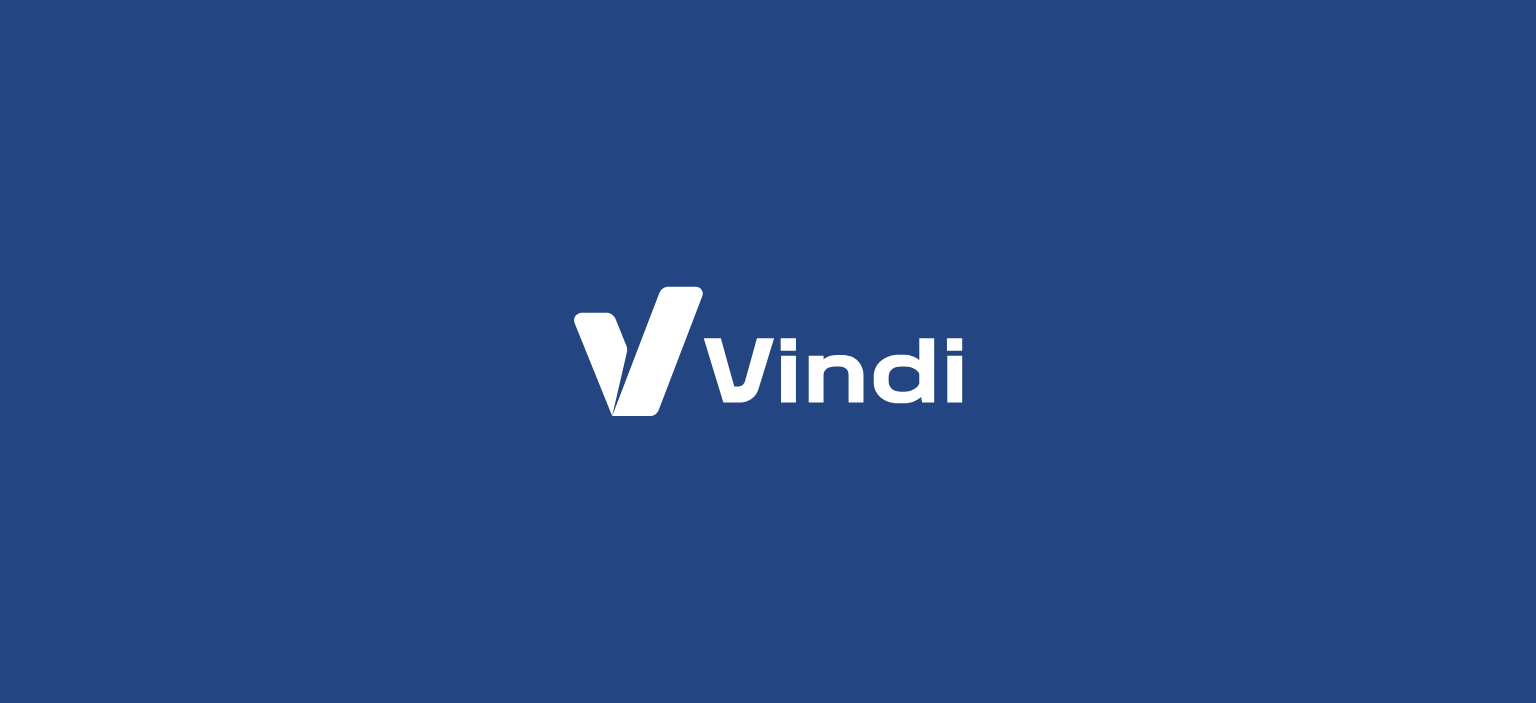 scroll, scrollTop: 0, scrollLeft: 0, axis: both 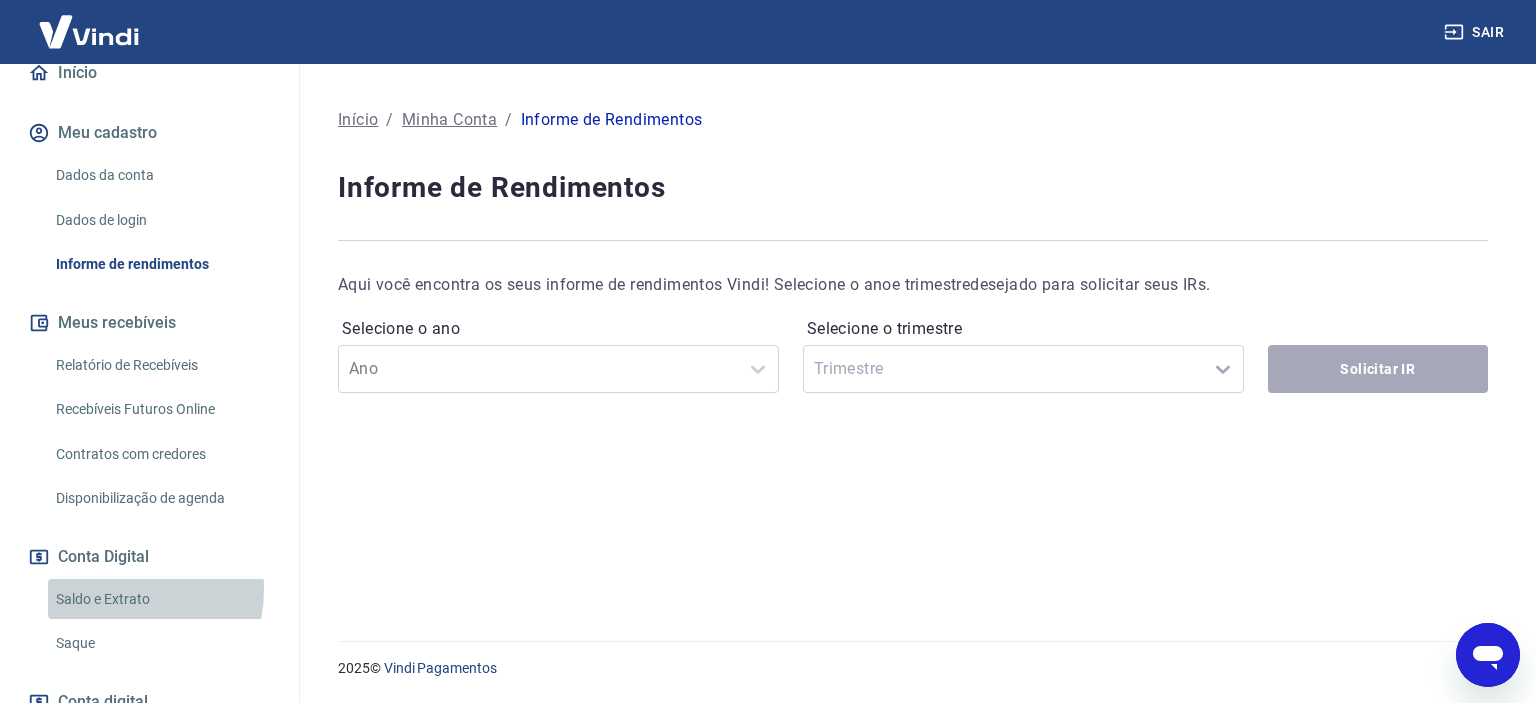 click on "Saldo e Extrato" at bounding box center [161, 599] 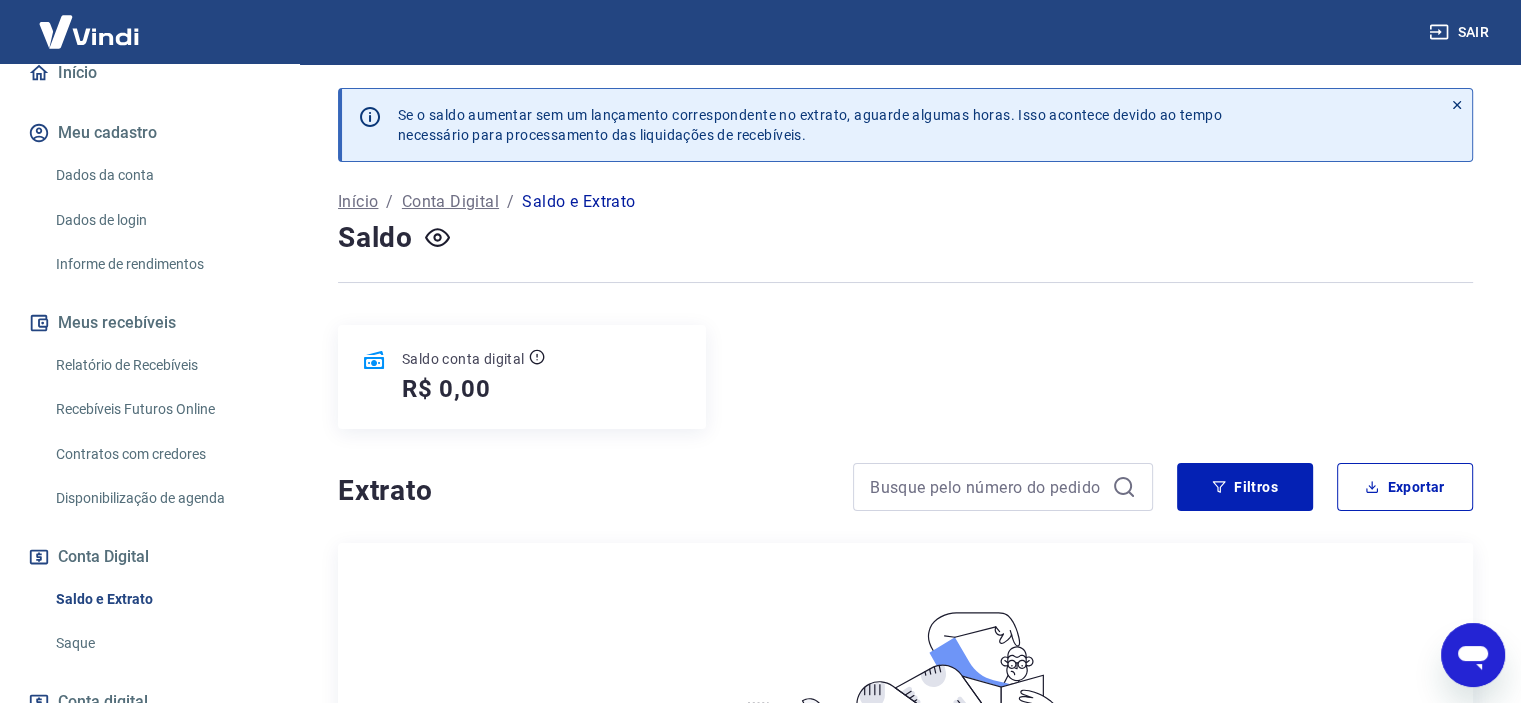 scroll, scrollTop: 100, scrollLeft: 0, axis: vertical 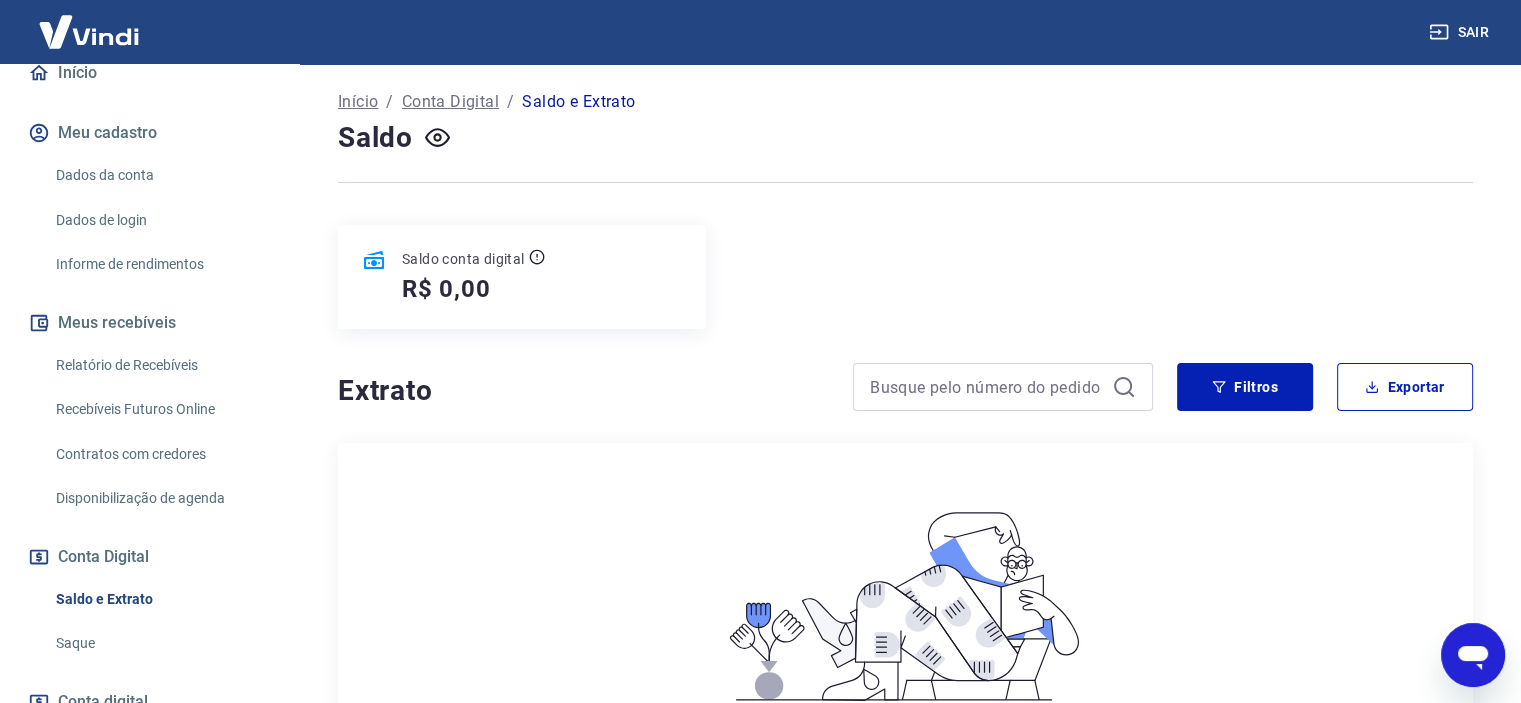 click on "Saque" at bounding box center (161, 643) 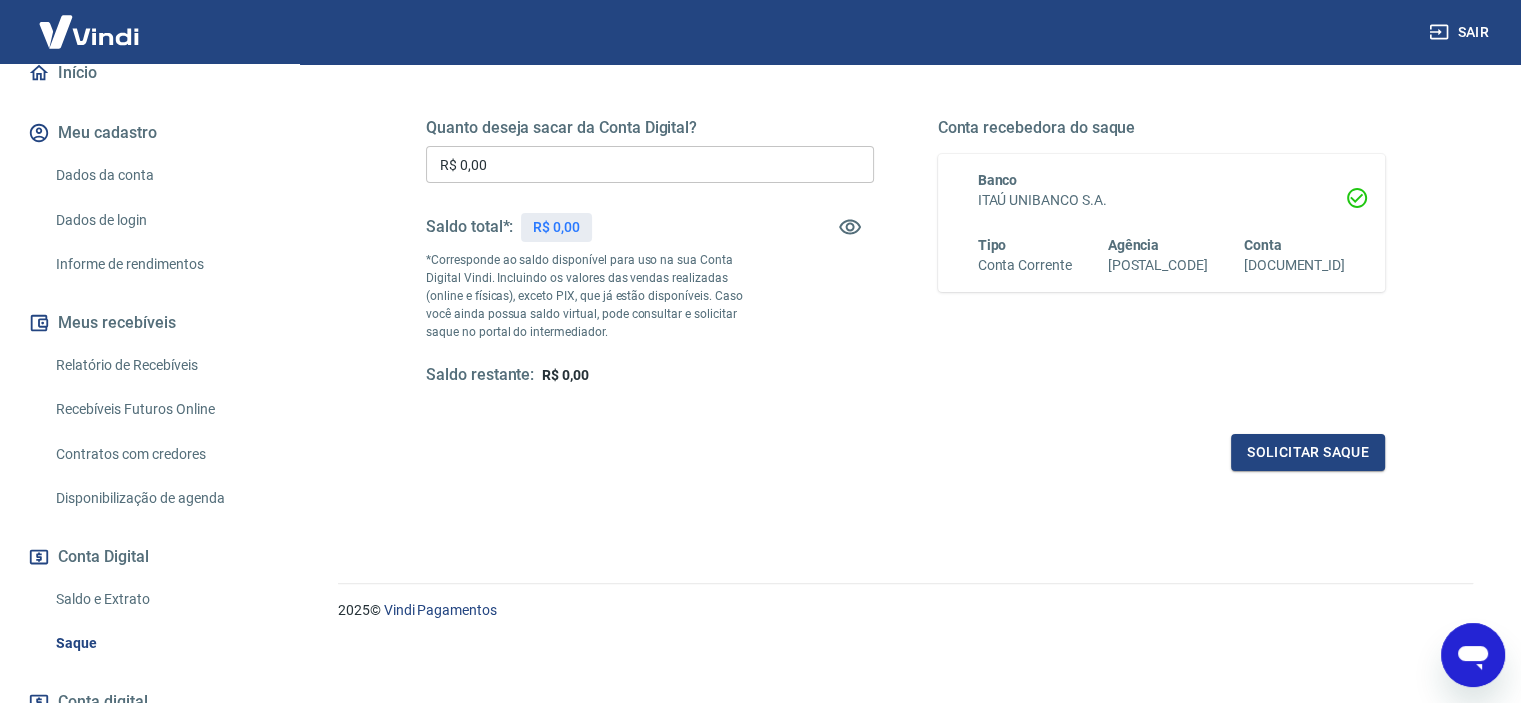 scroll, scrollTop: 84, scrollLeft: 0, axis: vertical 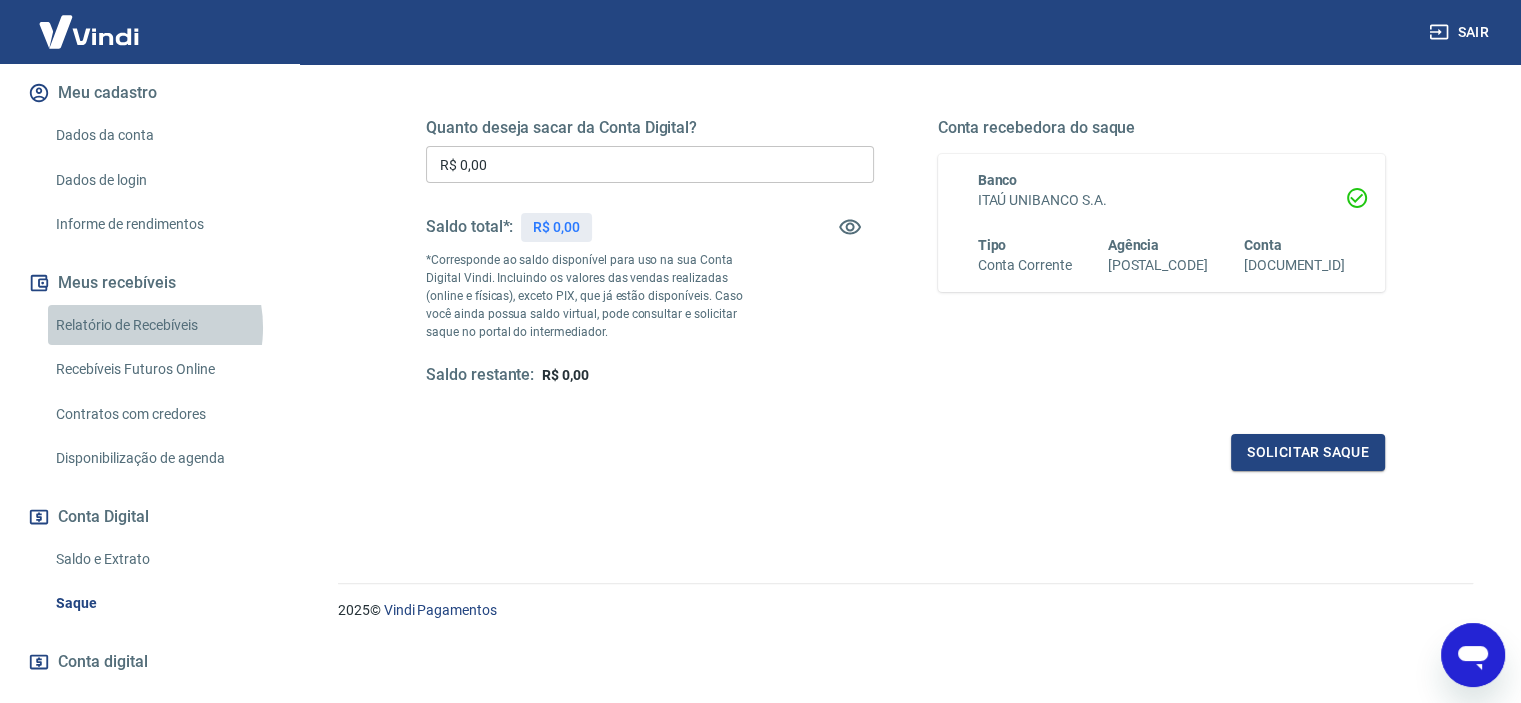 click on "Relatório de Recebíveis" at bounding box center (161, 325) 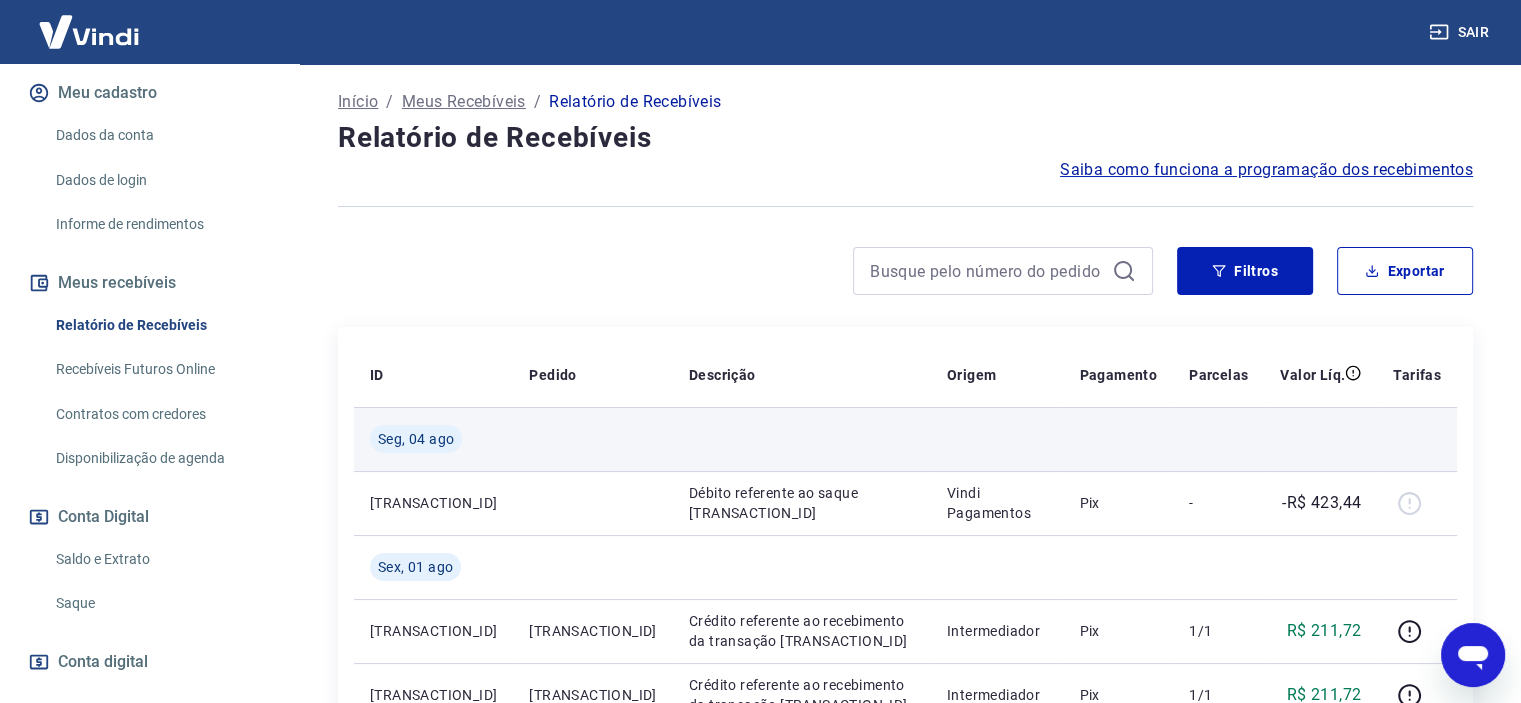 scroll, scrollTop: 200, scrollLeft: 0, axis: vertical 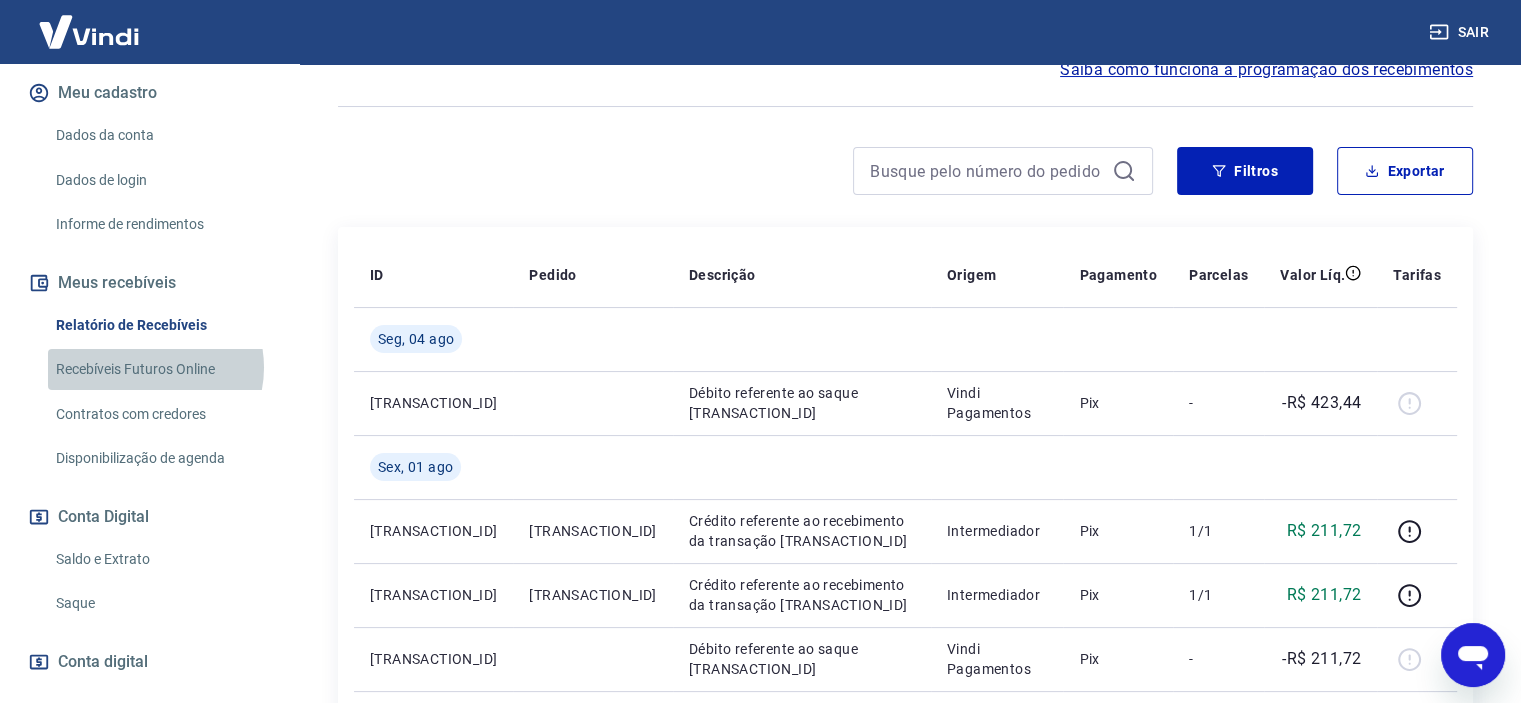 click on "Recebíveis Futuros Online" at bounding box center (161, 369) 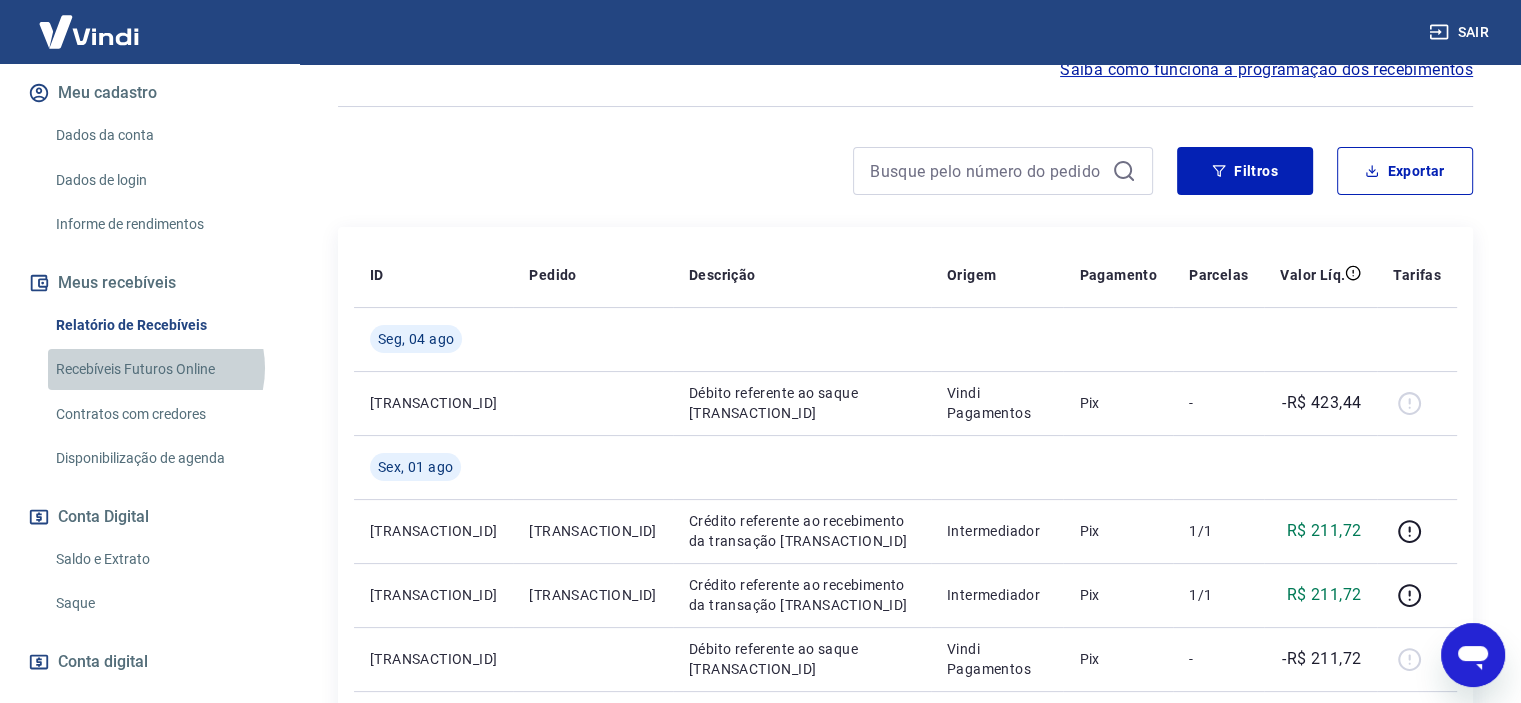 click on "Recebíveis Futuros Online" at bounding box center [161, 369] 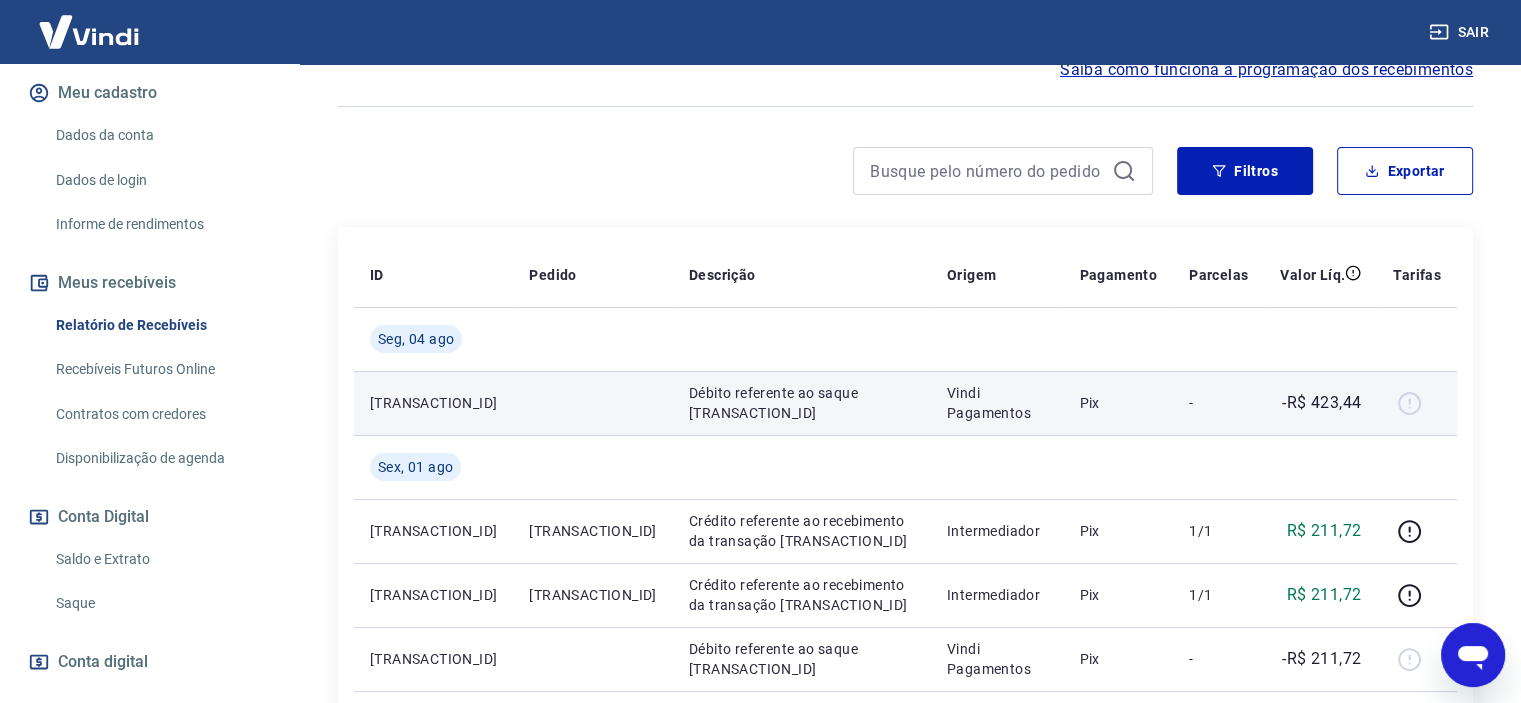 scroll, scrollTop: 0, scrollLeft: 0, axis: both 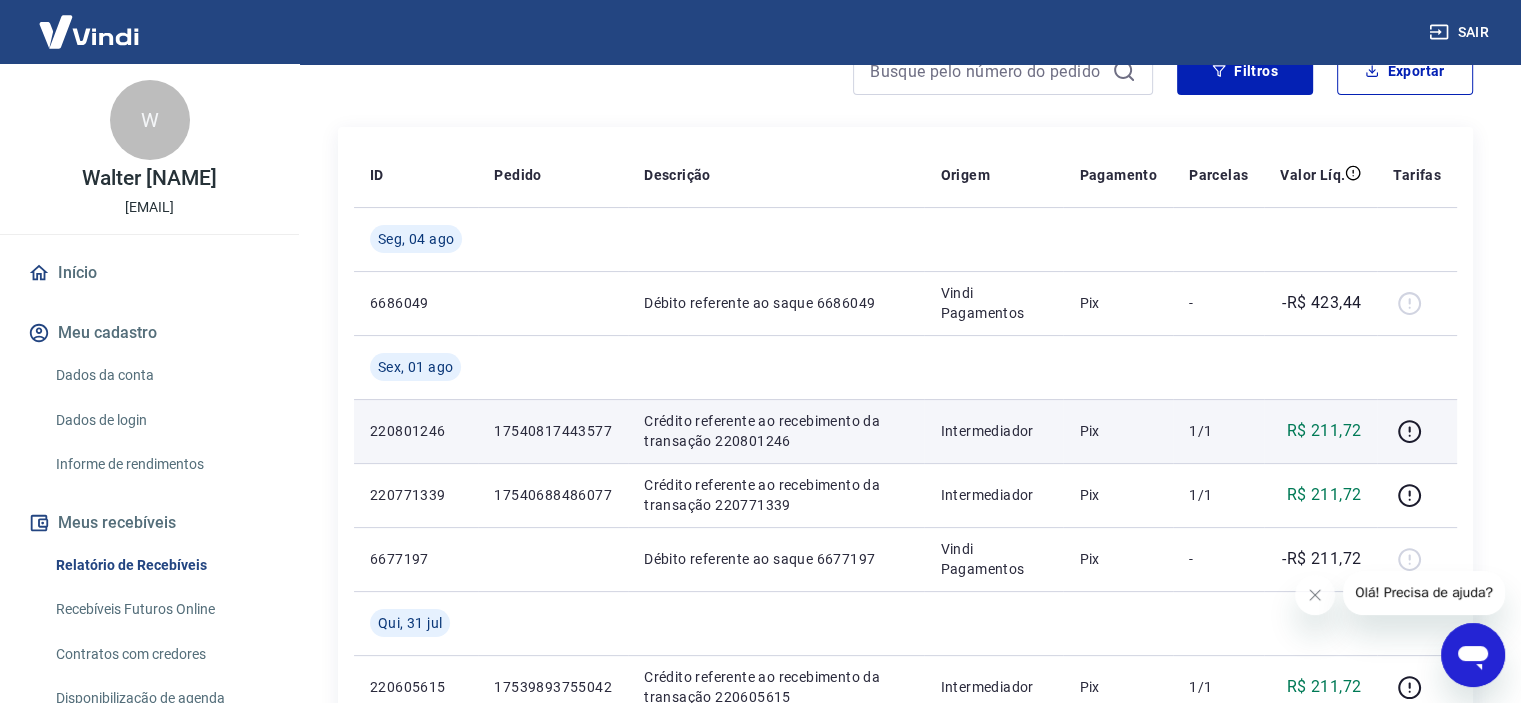 click on "17540817443577" at bounding box center (553, 431) 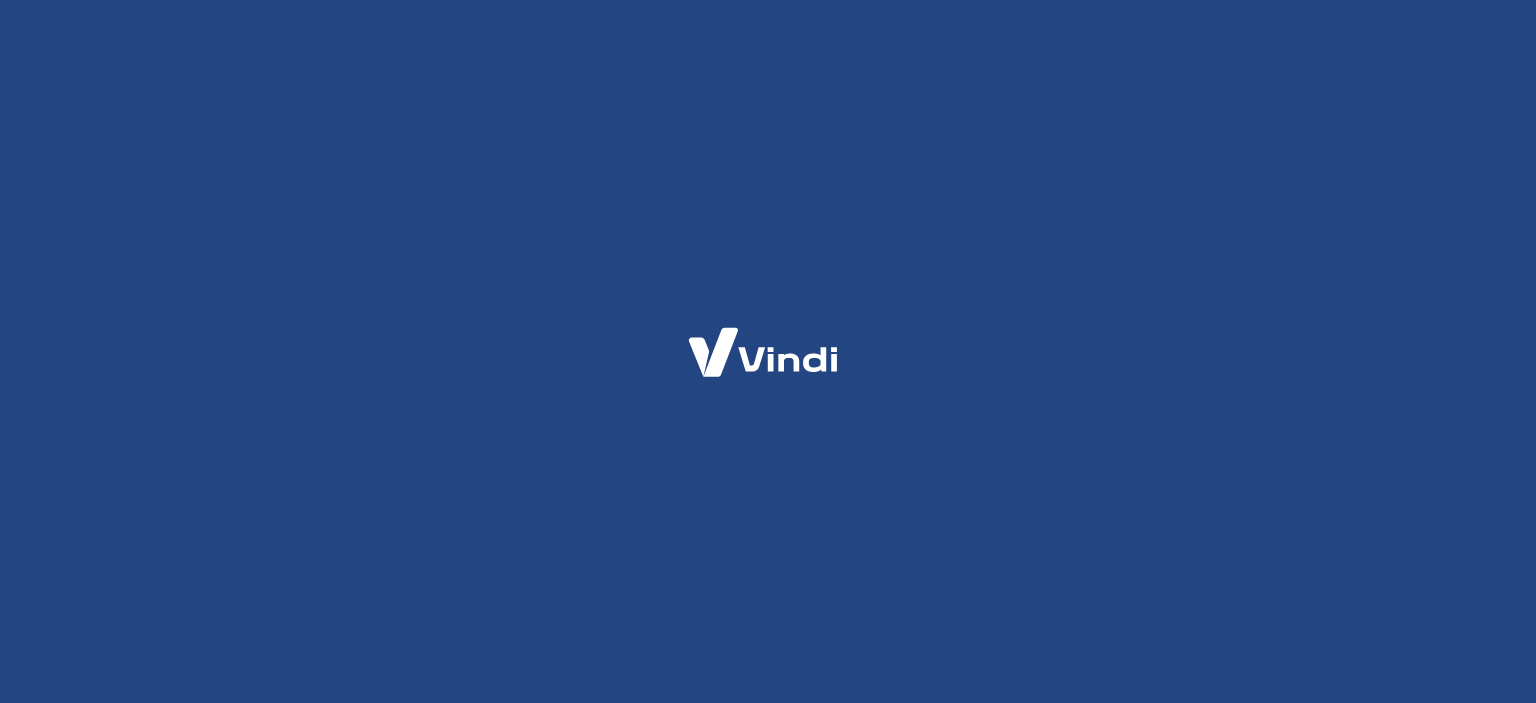 scroll, scrollTop: 0, scrollLeft: 0, axis: both 